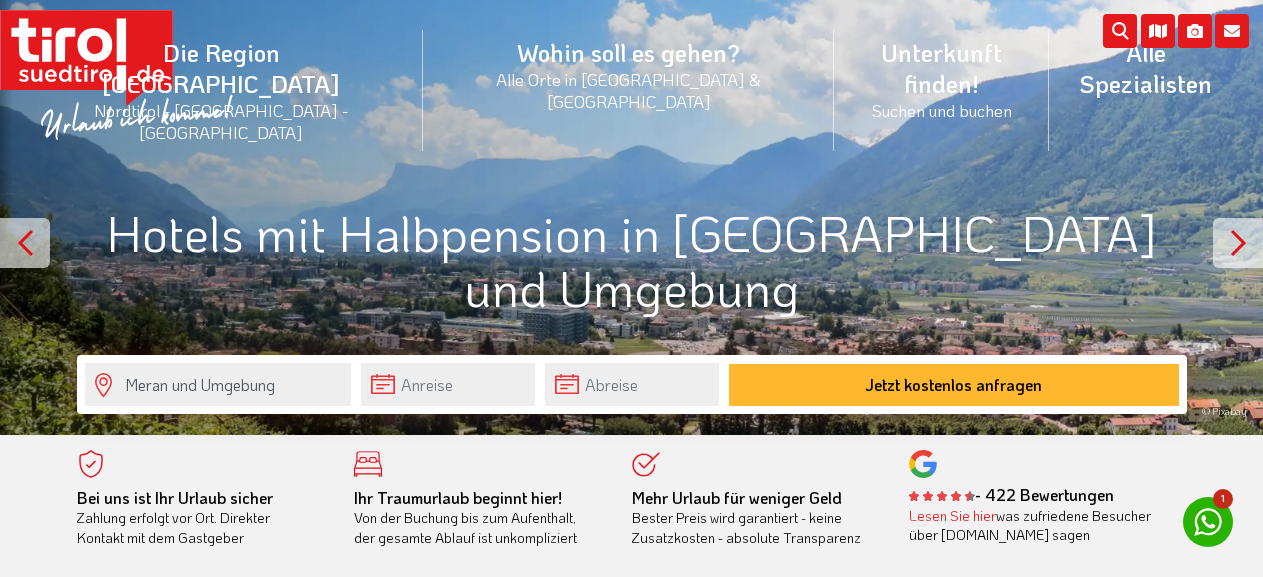 scroll, scrollTop: 0, scrollLeft: 0, axis: both 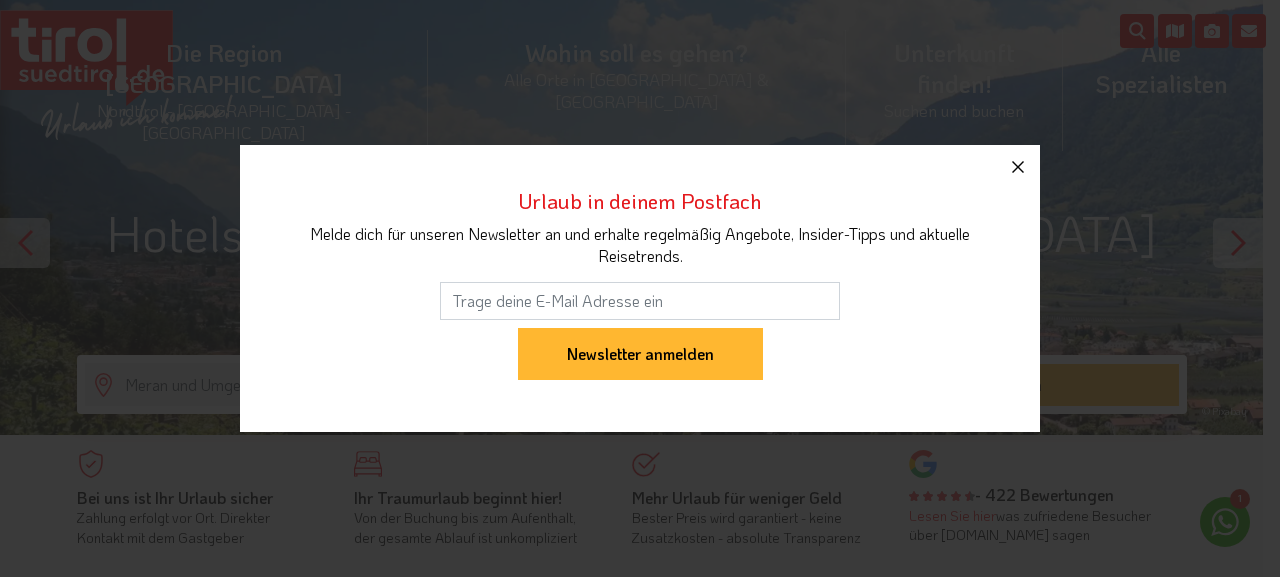 click 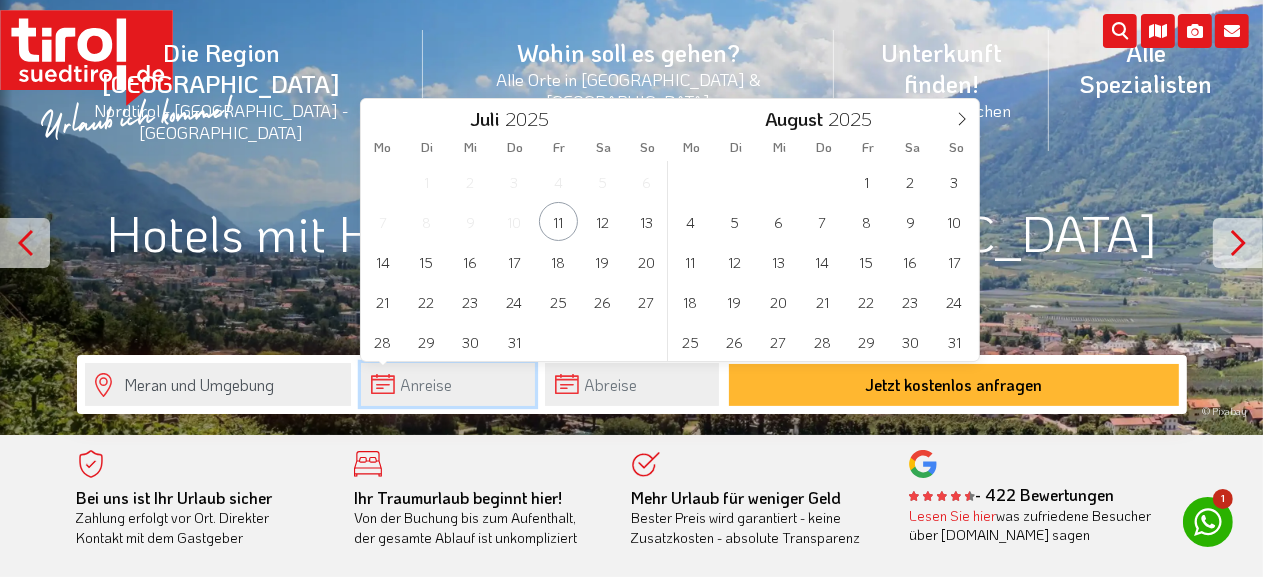 click at bounding box center (448, 384) 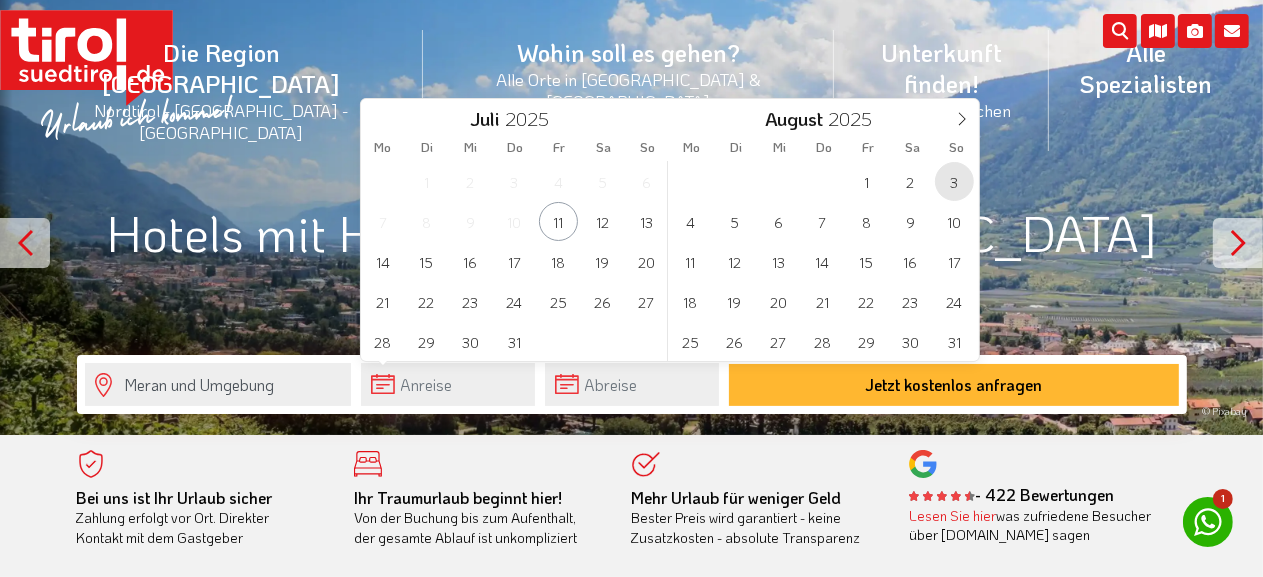 click on "3" at bounding box center (954, 181) 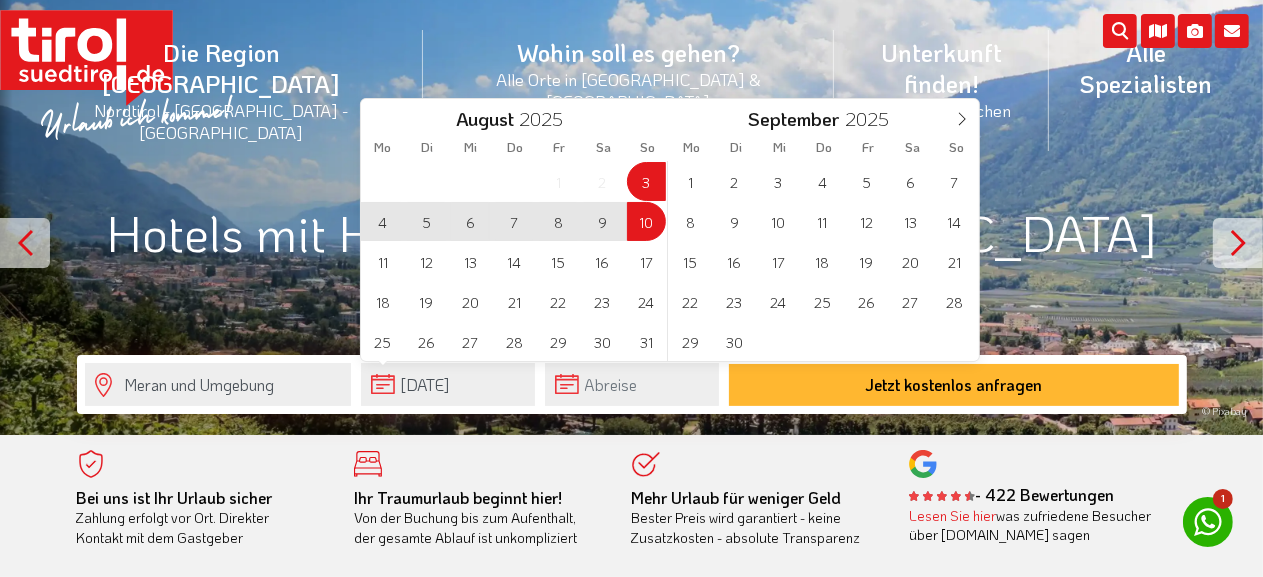 click on "10" at bounding box center [646, 221] 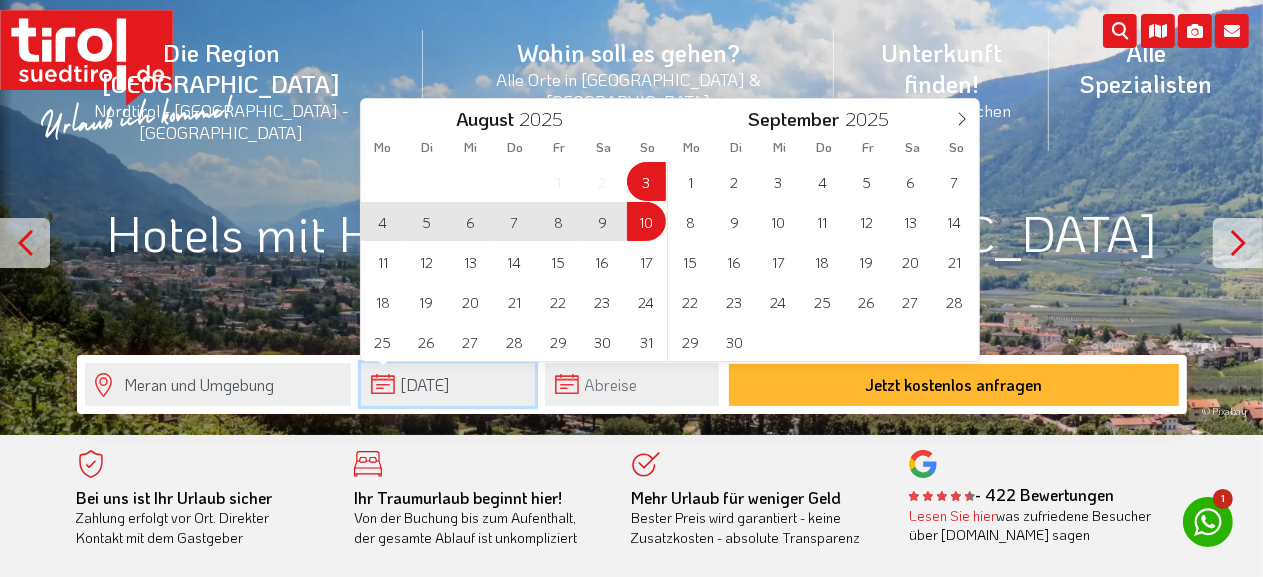 type on "03-08-2025" 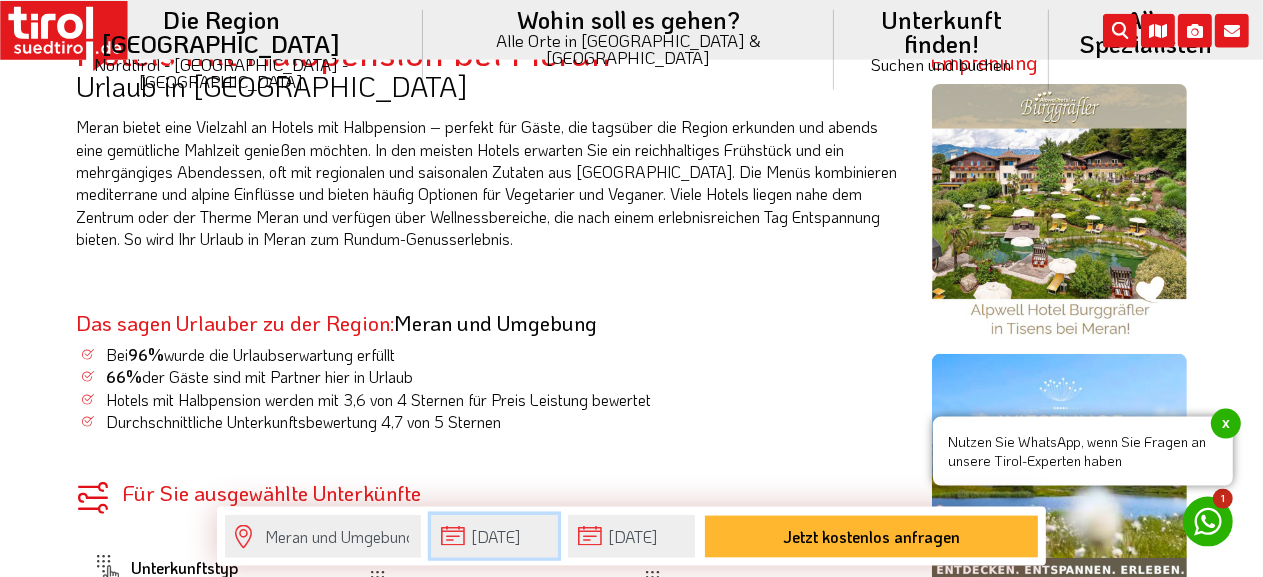 scroll, scrollTop: 518, scrollLeft: 0, axis: vertical 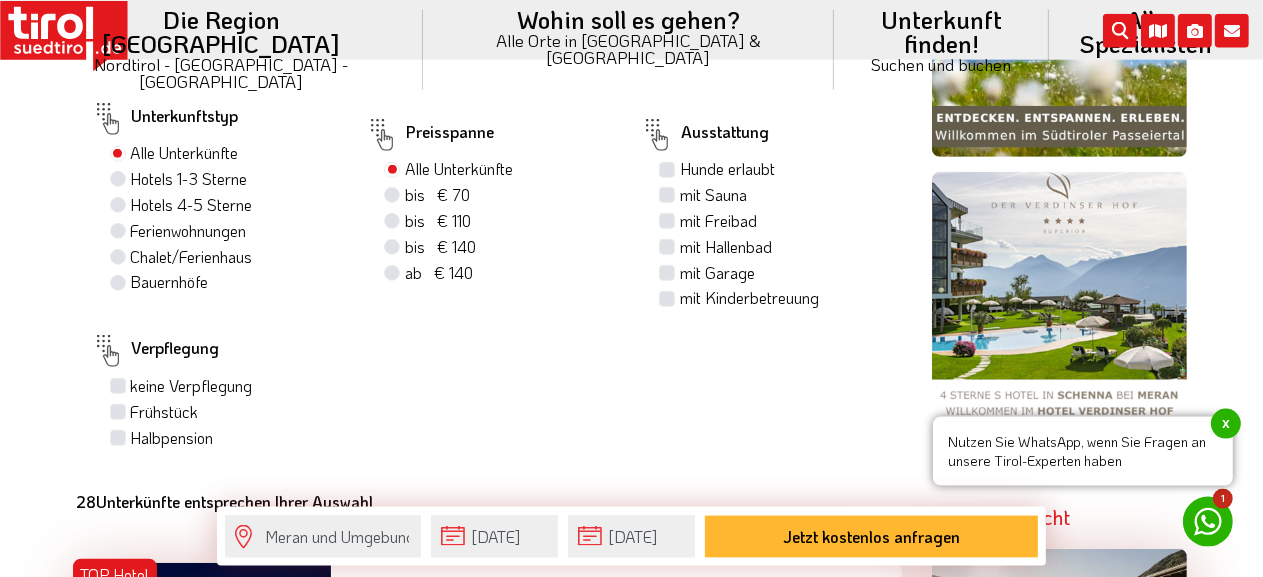 click on "Hotels 1-3 Sterne" at bounding box center (189, 179) 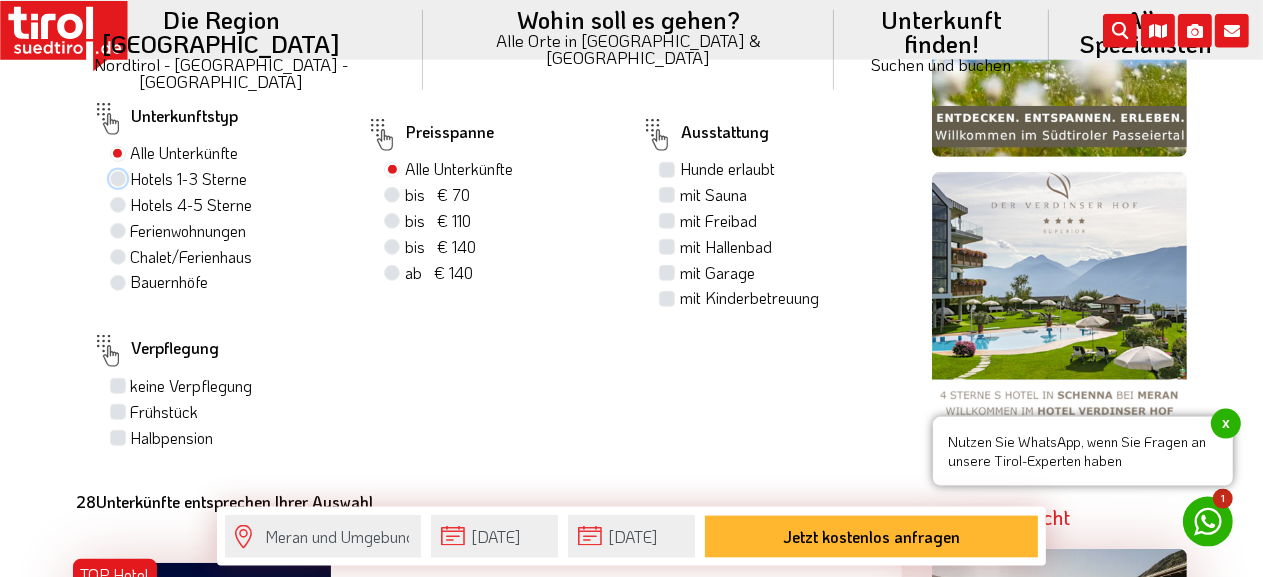 click on "Hotels 1-3 Sterne" at bounding box center (120, 178) 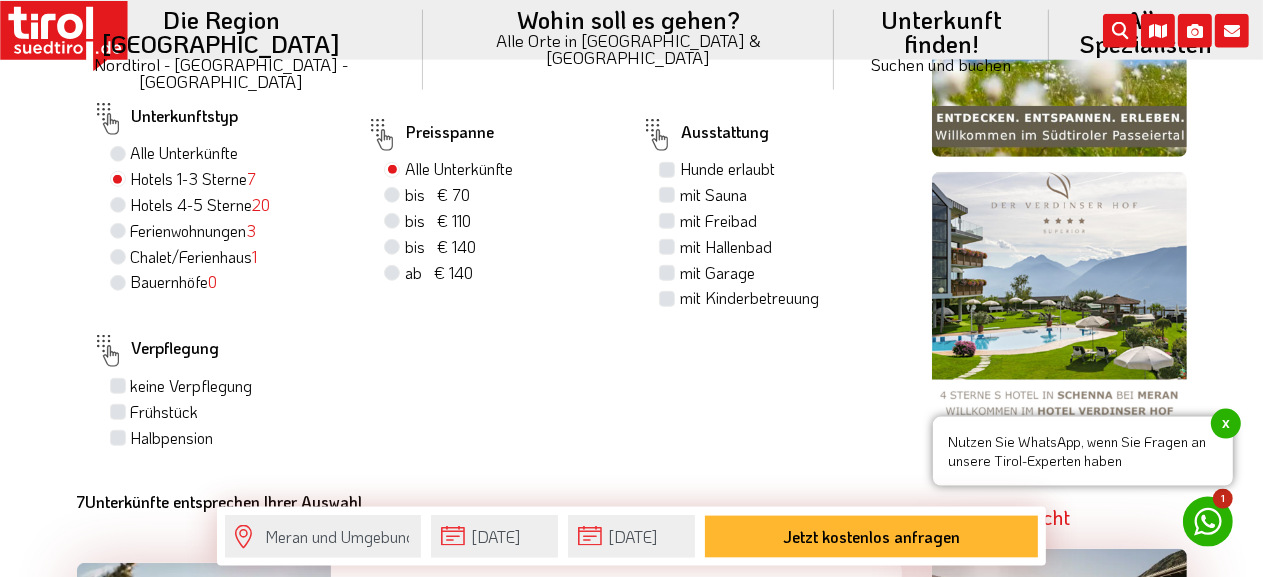 click on "Alle Unterkünfte" at bounding box center [185, 153] 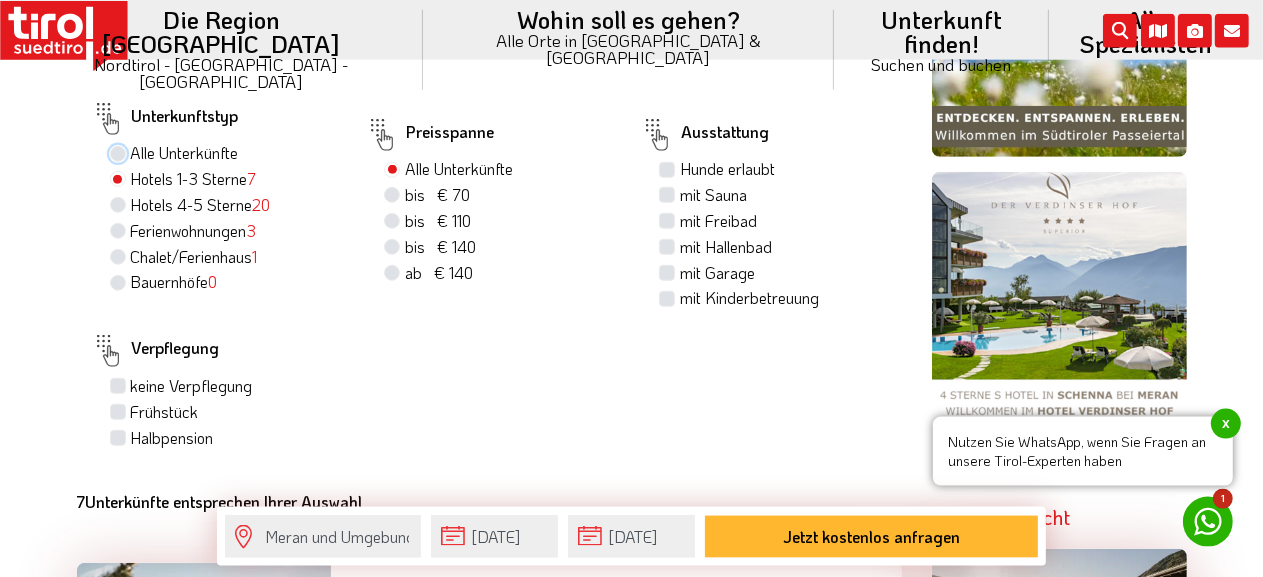 click on "Alle Unterkünfte" at bounding box center (120, 152) 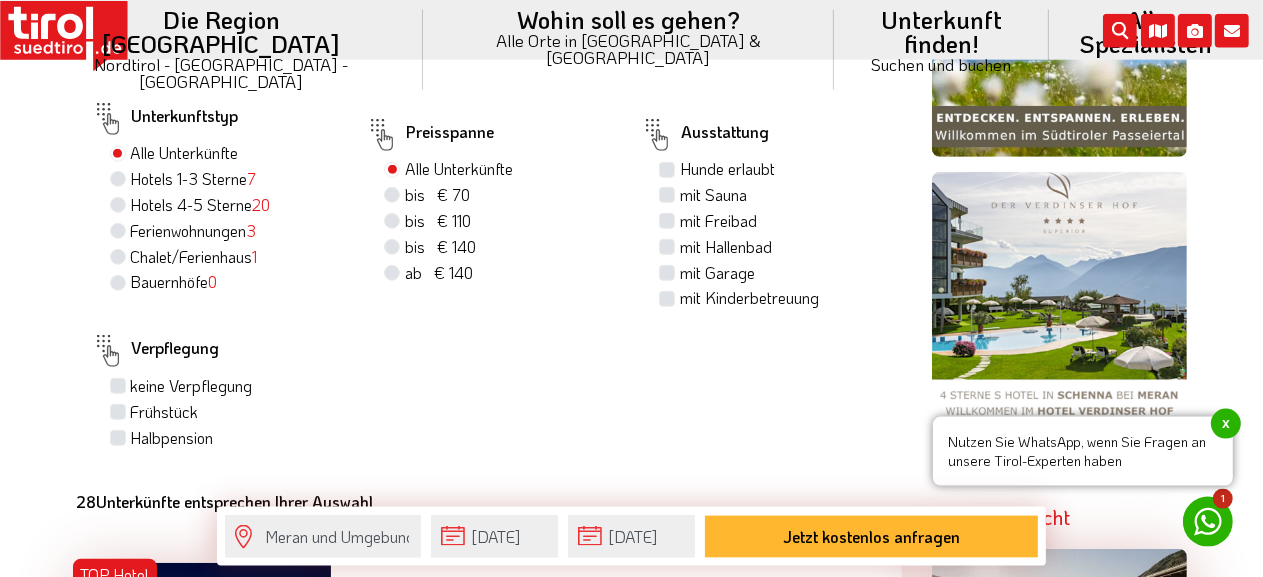 click on "Halbpension" at bounding box center [172, 438] 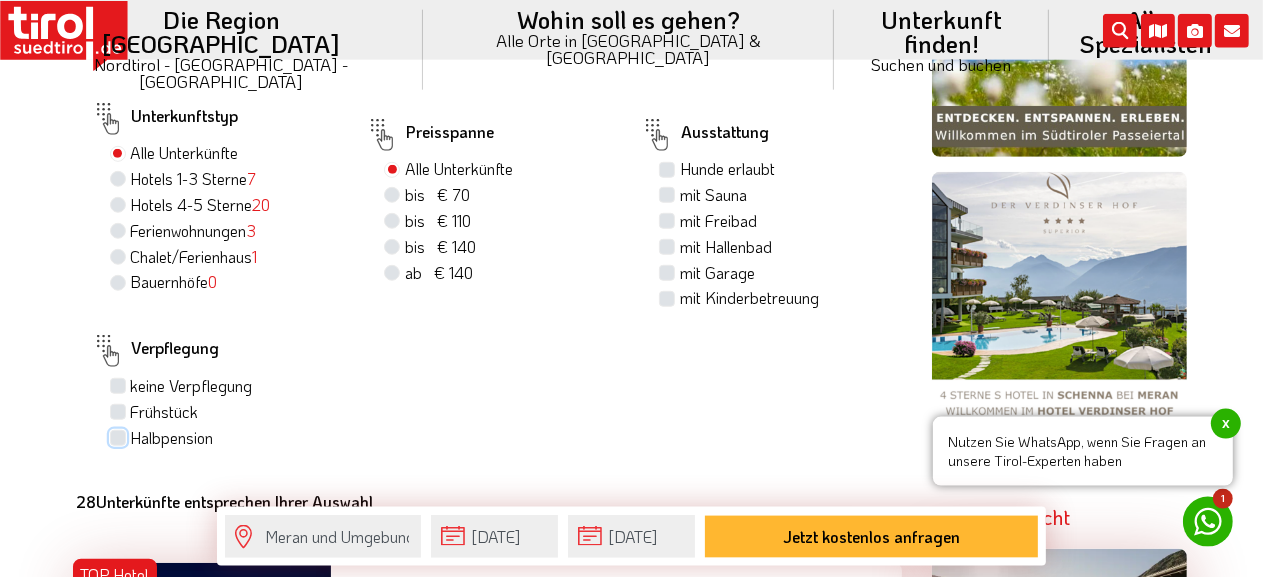 click on "Halbpension" at bounding box center (120, 437) 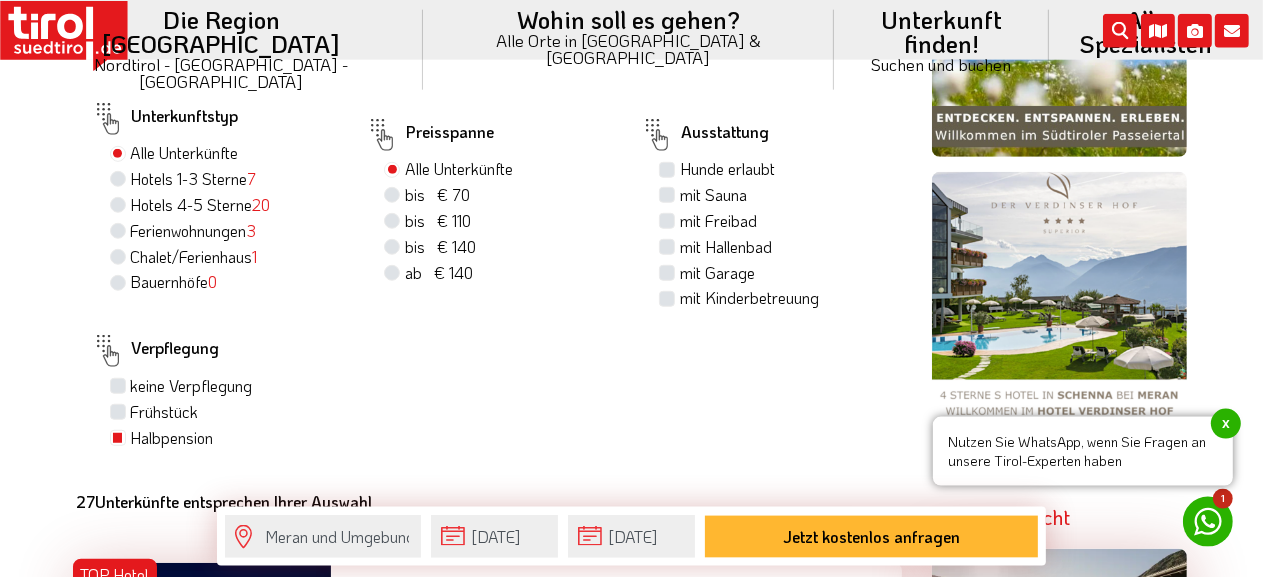 click on "bis   € 110   bis  CHF 103" at bounding box center [438, 221] 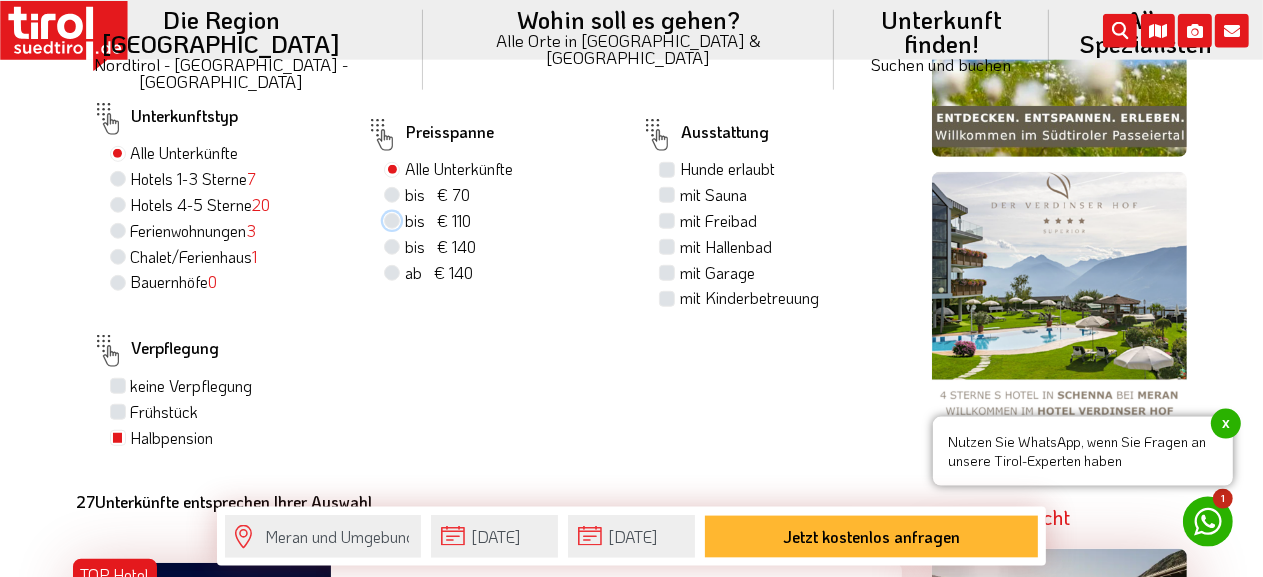 radio on "true" 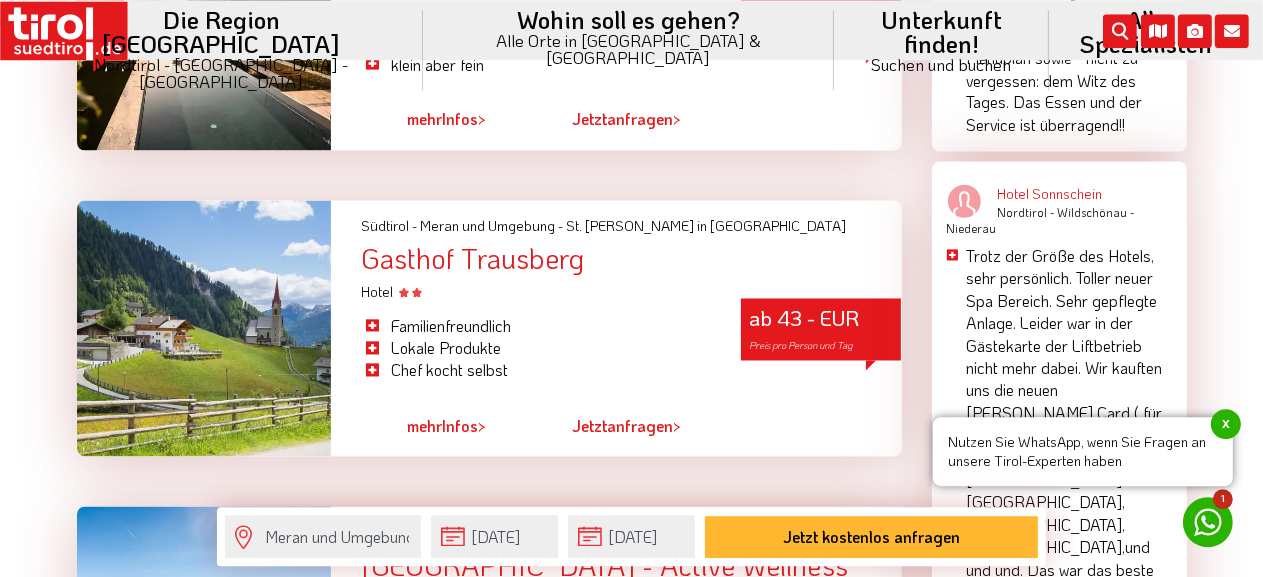 scroll, scrollTop: 3063, scrollLeft: 0, axis: vertical 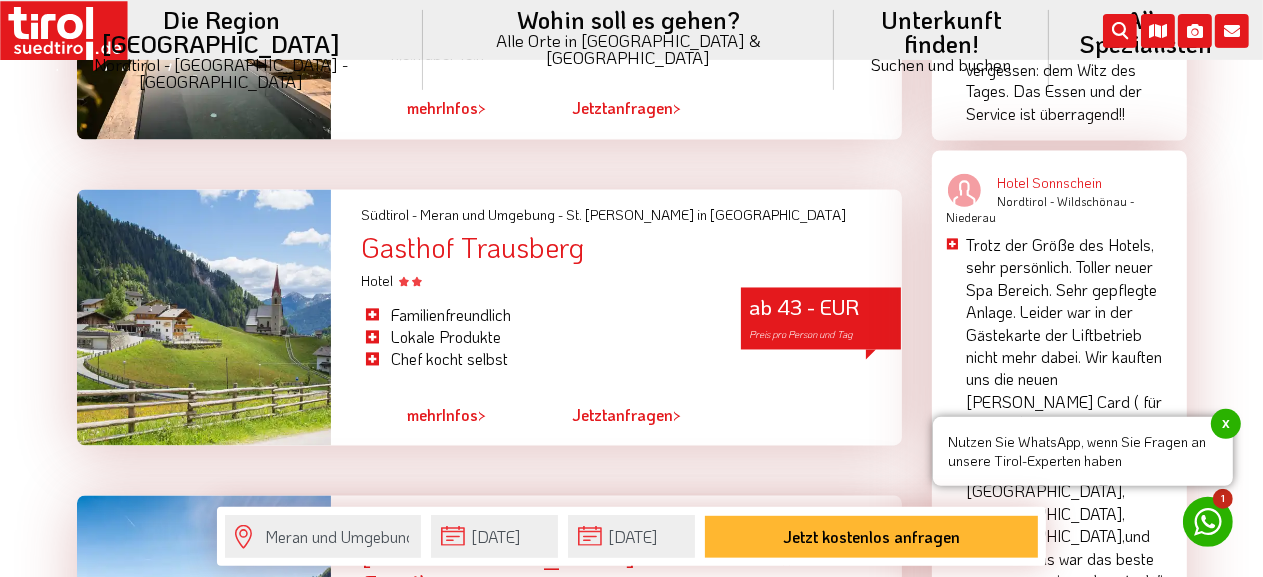 click on "mehr  Infos  >" at bounding box center (446, 416) 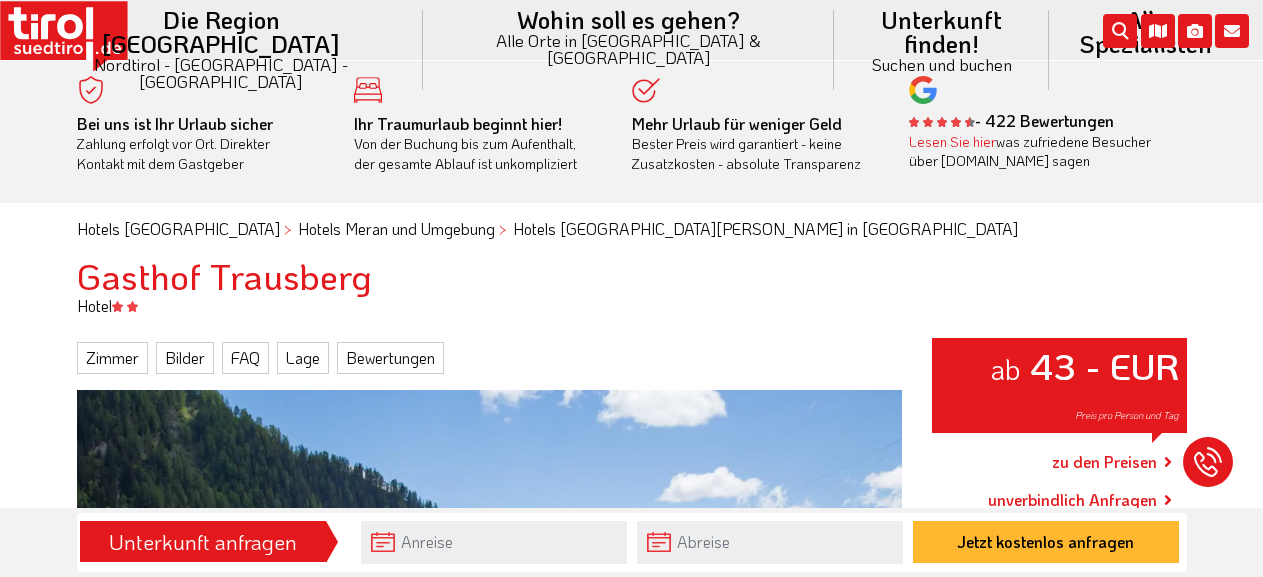 scroll, scrollTop: 0, scrollLeft: 0, axis: both 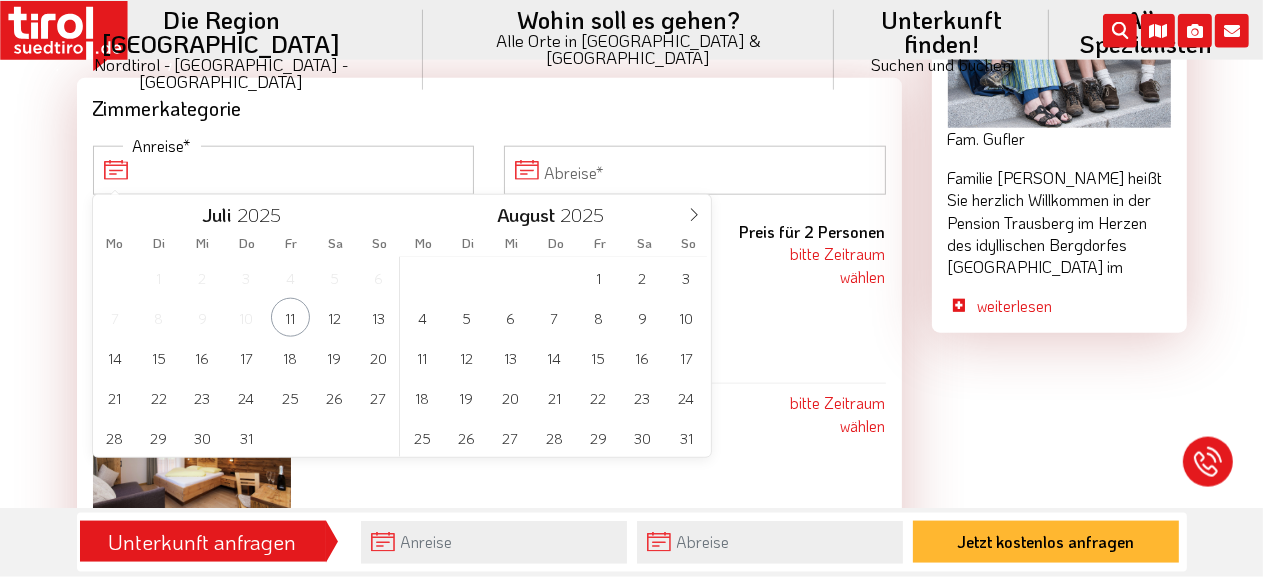 click on "Anreise" at bounding box center [284, 170] 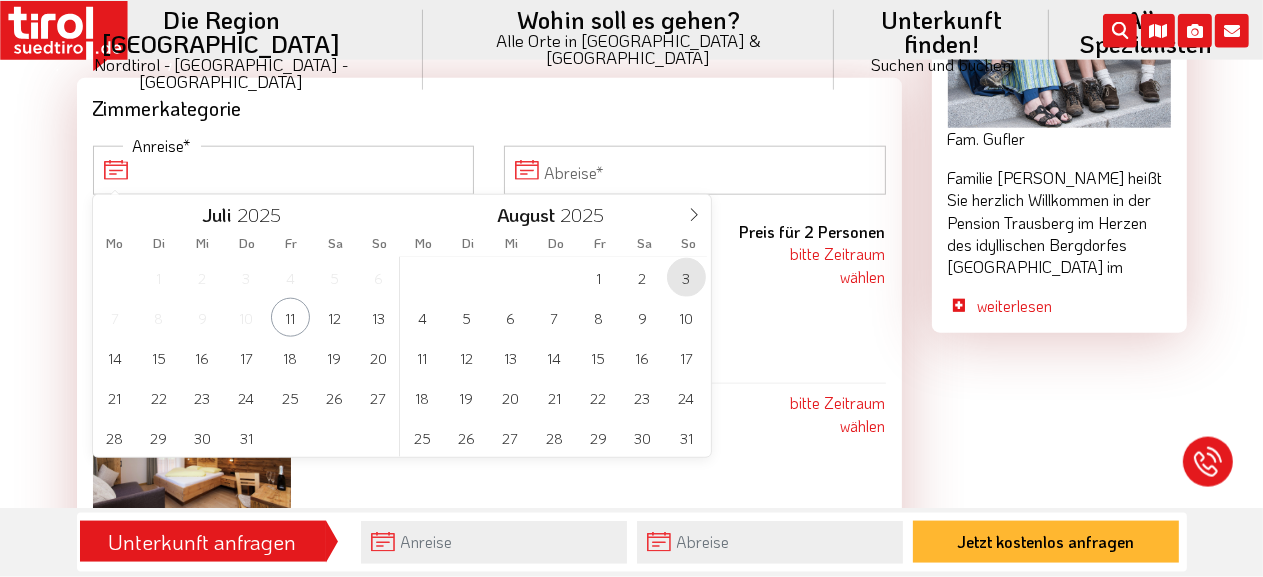 click on "3" at bounding box center (686, 277) 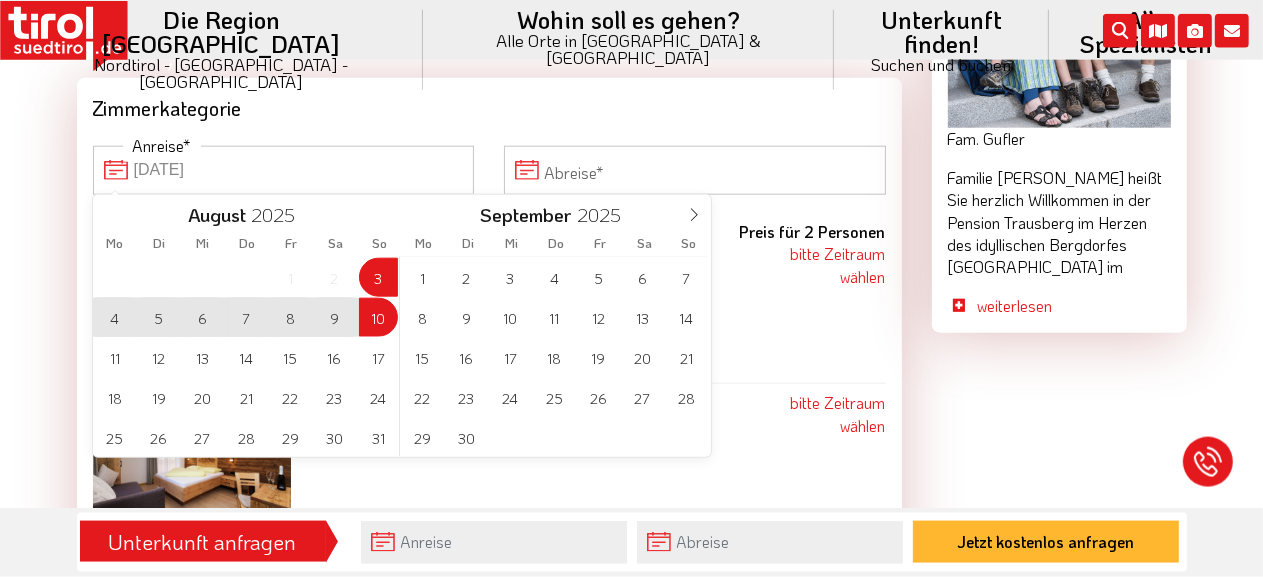click on "10" at bounding box center (378, 317) 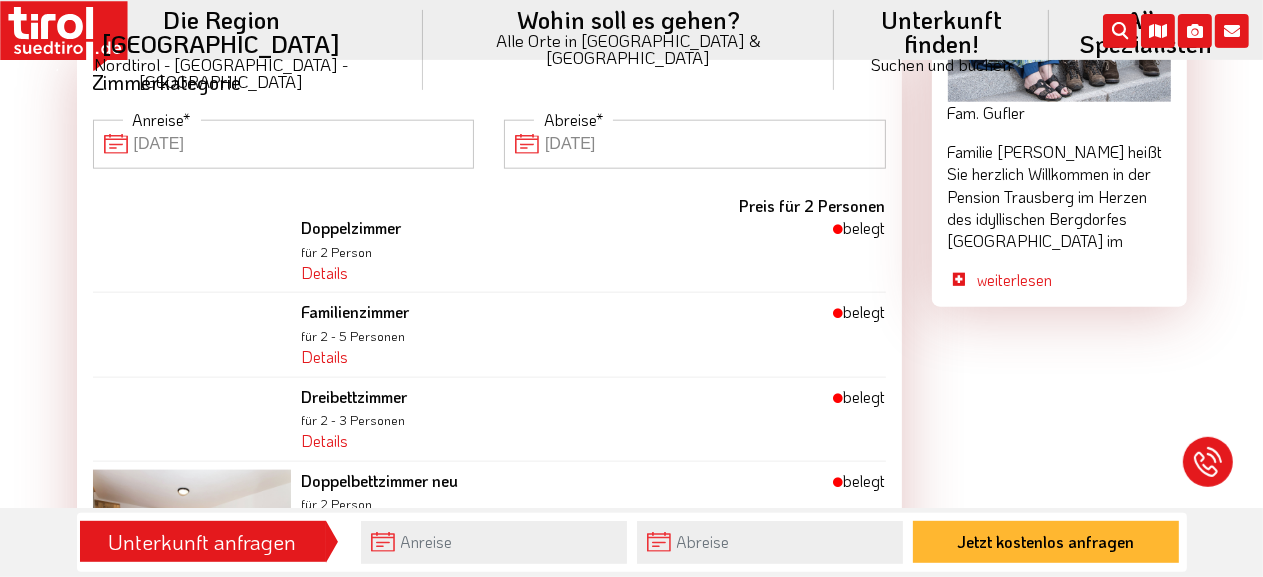 scroll, scrollTop: 1809, scrollLeft: 0, axis: vertical 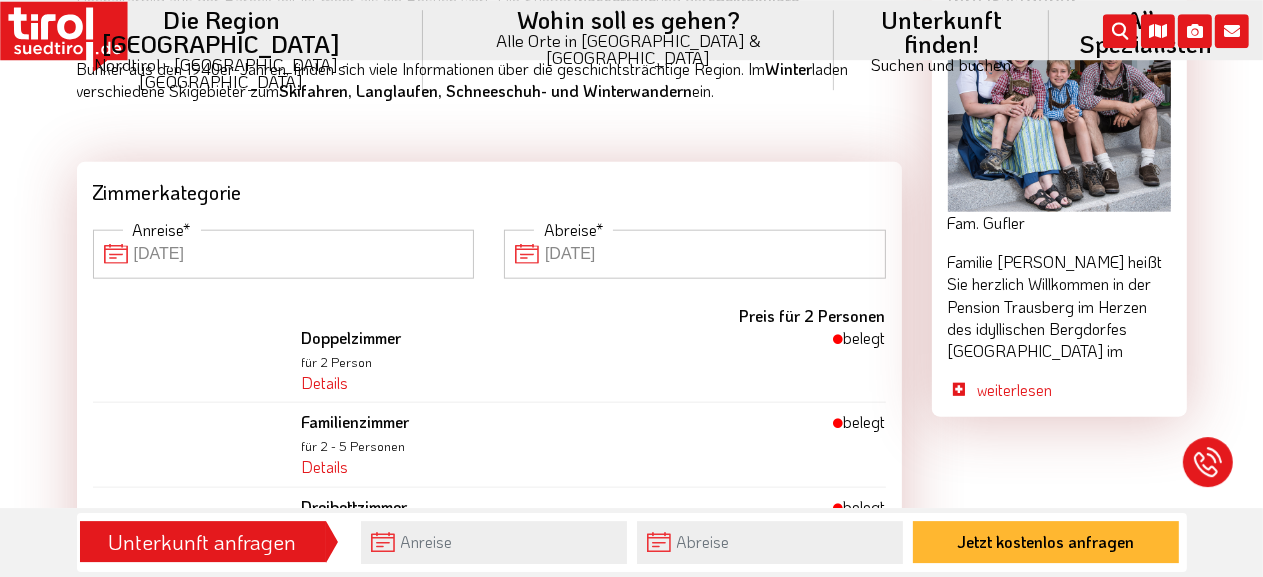 click on "03-08-2025" at bounding box center (284, 254) 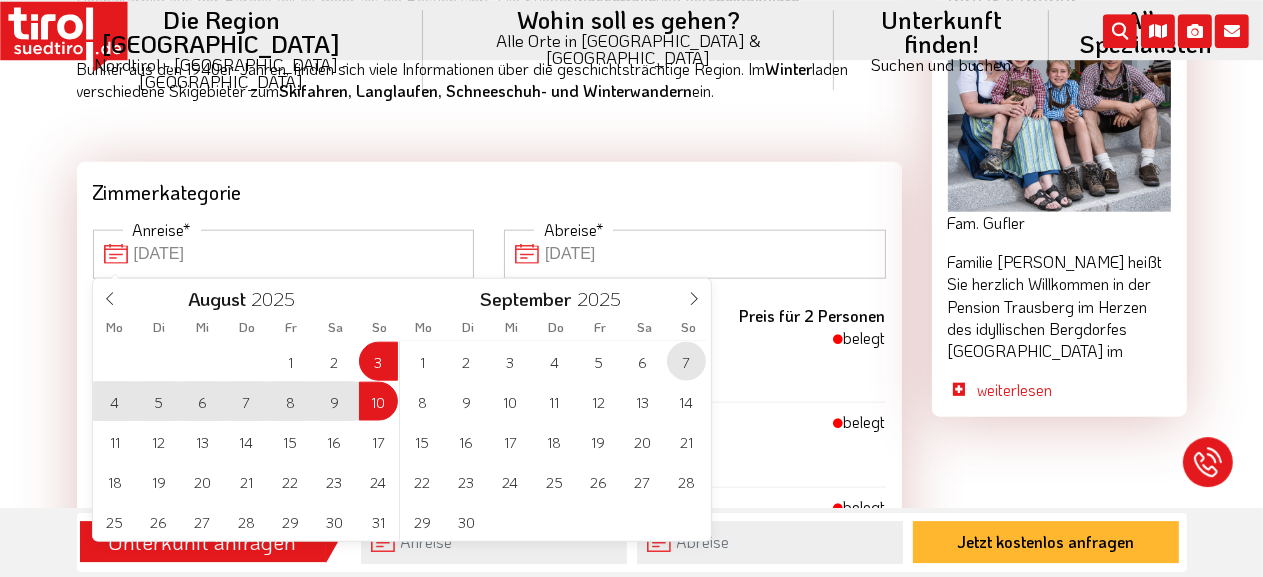 click on "7" at bounding box center (686, 361) 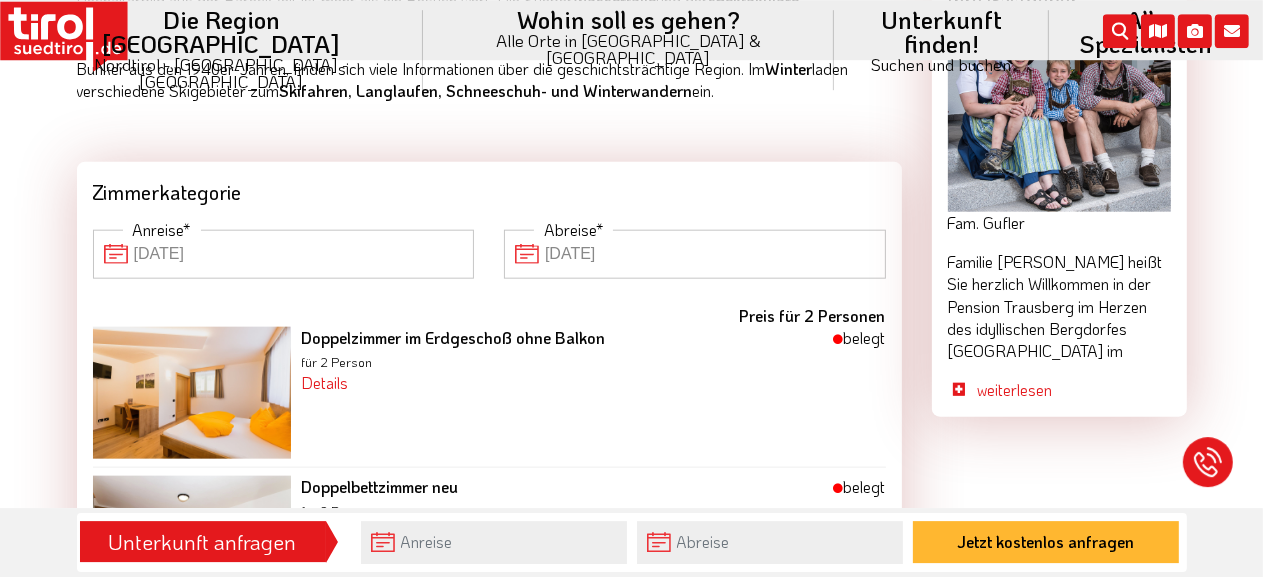 click on "10-08-2025" at bounding box center (284, 254) 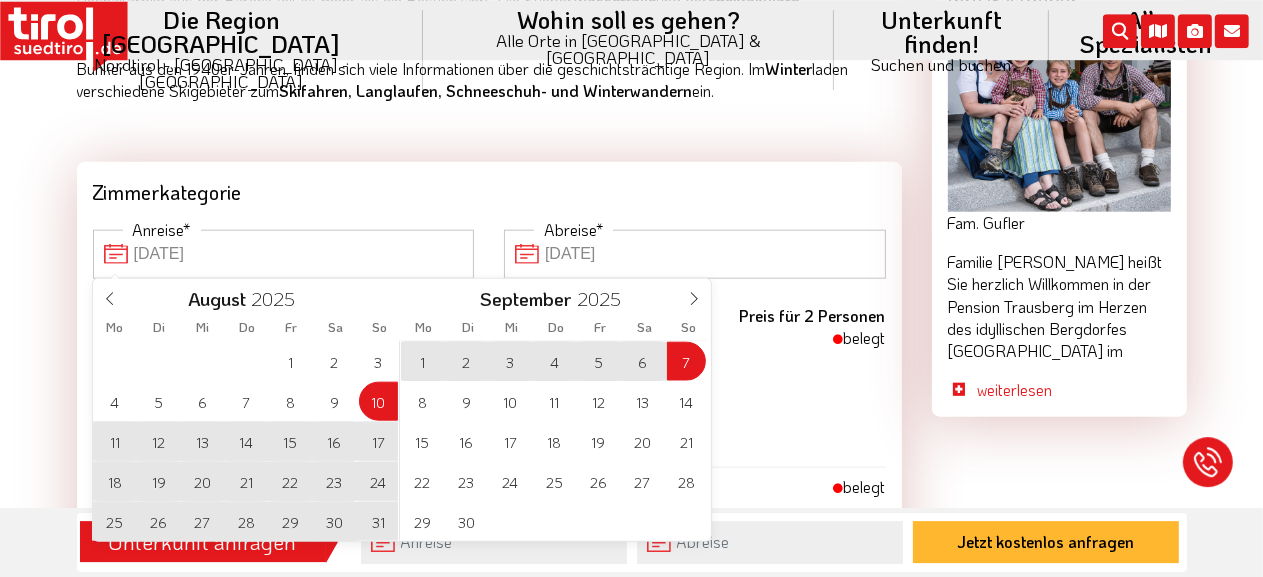 click on "1 2 3 4 5 6 7 8 9 10 11 12 13 14 15 16 17 18 19 20 21 22 23 24 25 26 27 28 29 30 1 2 3 4 5" at bounding box center (554, 441) 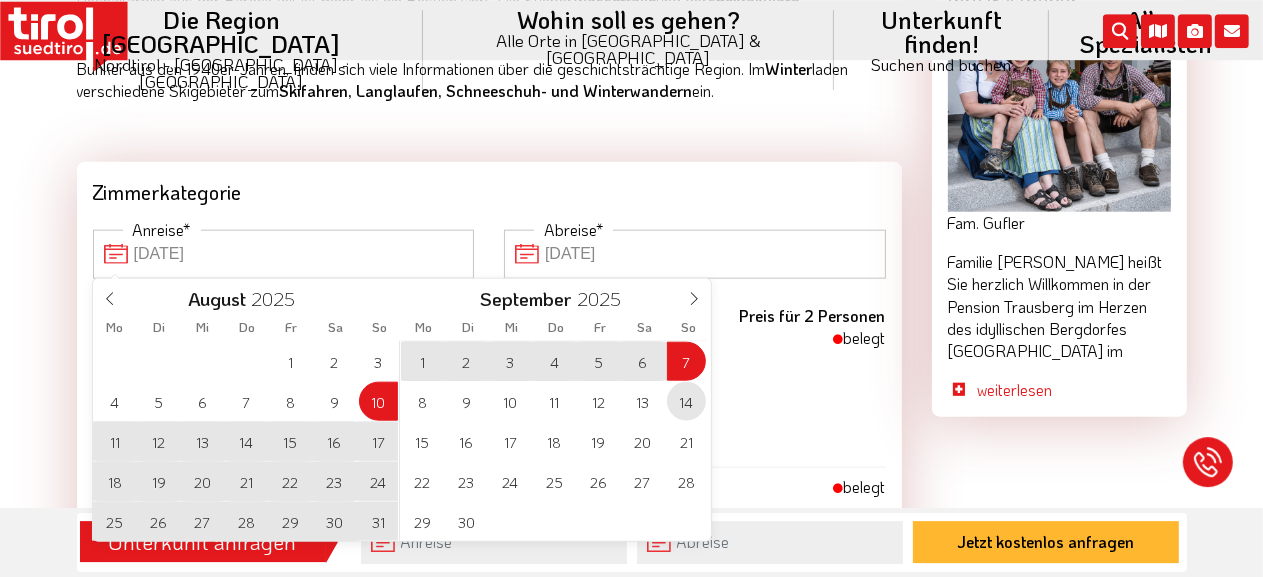 click on "14" at bounding box center [686, 401] 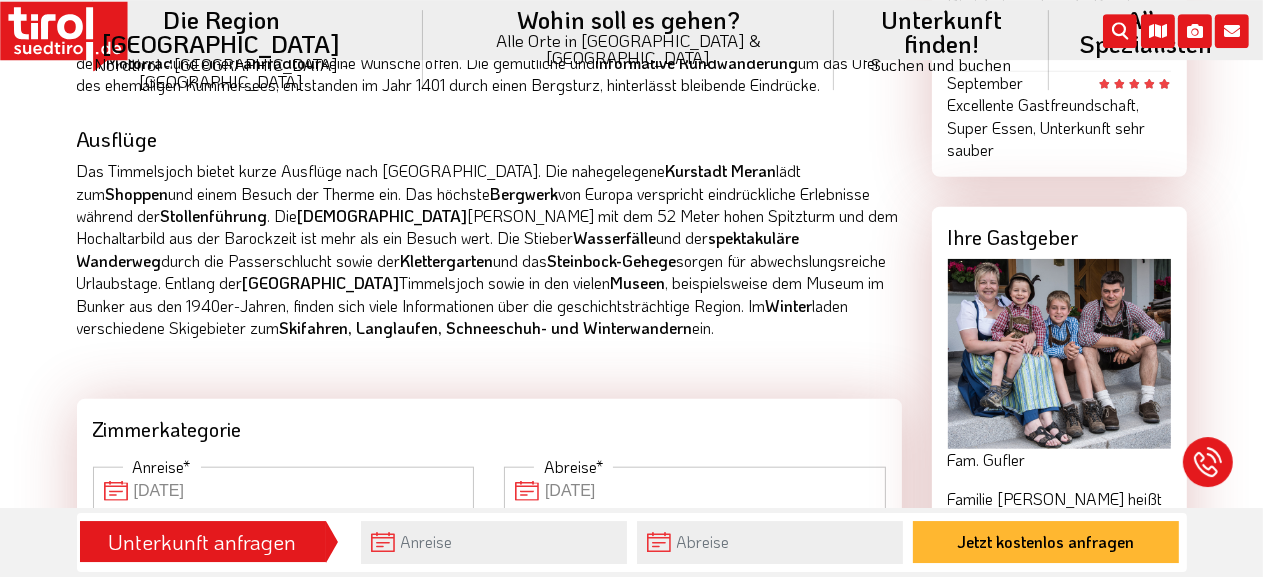 scroll, scrollTop: 1192, scrollLeft: 0, axis: vertical 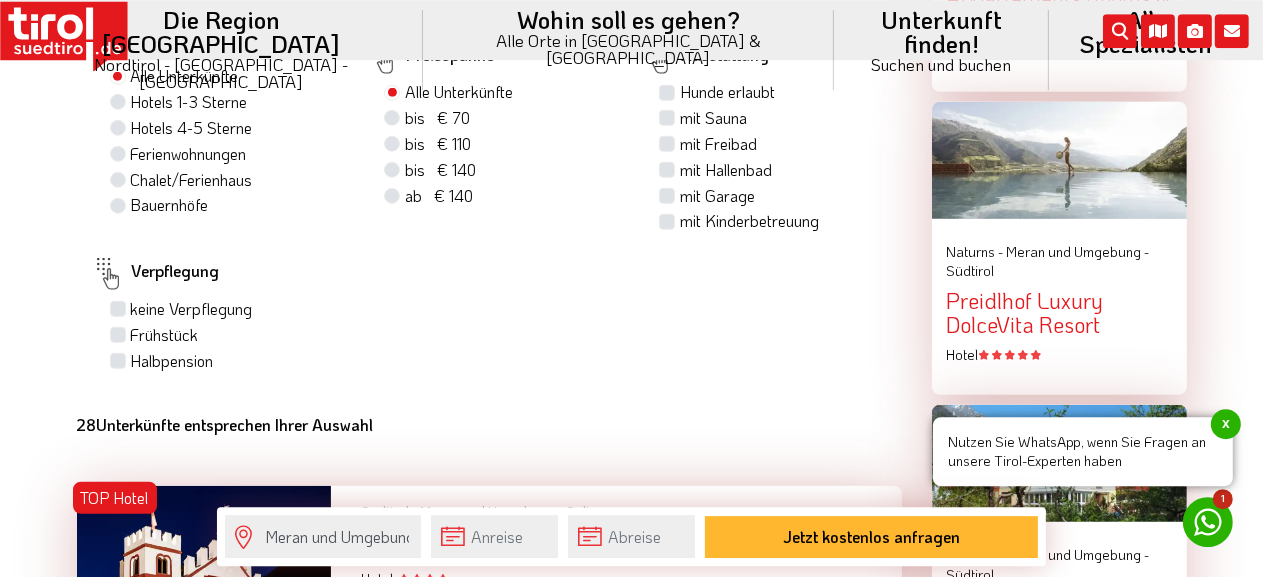 click on "Halbpension" at bounding box center [172, 361] 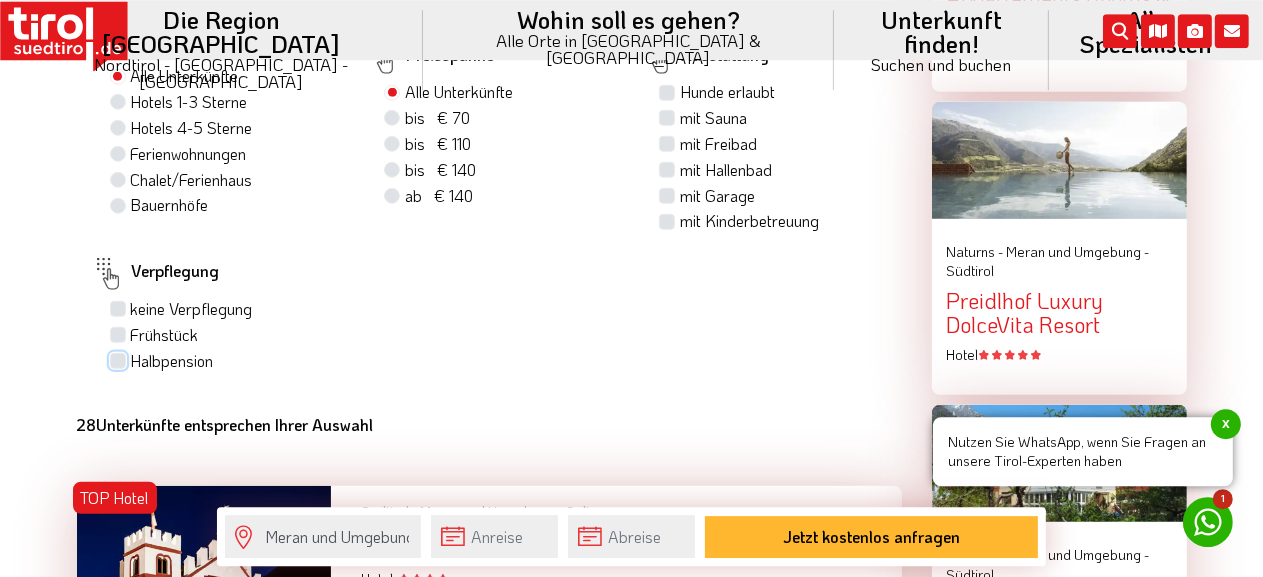 click on "Halbpension" at bounding box center [120, 360] 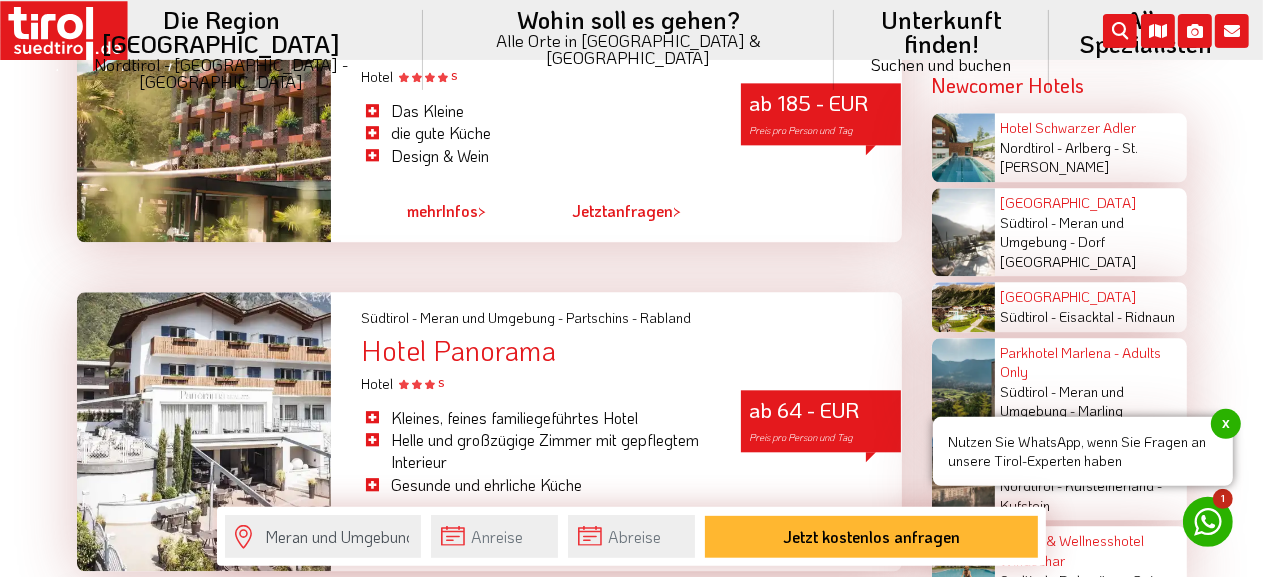 scroll, scrollTop: 3964, scrollLeft: 0, axis: vertical 